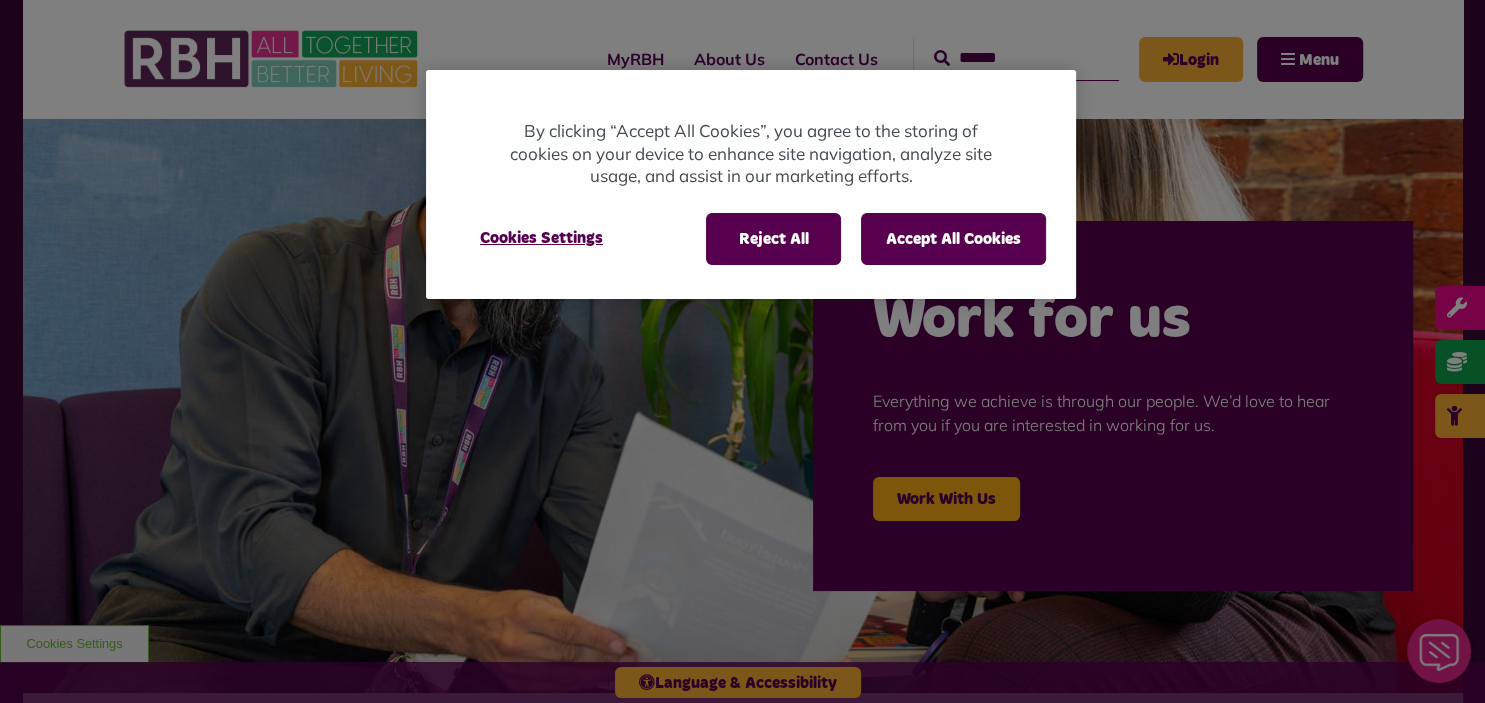scroll, scrollTop: 0, scrollLeft: 0, axis: both 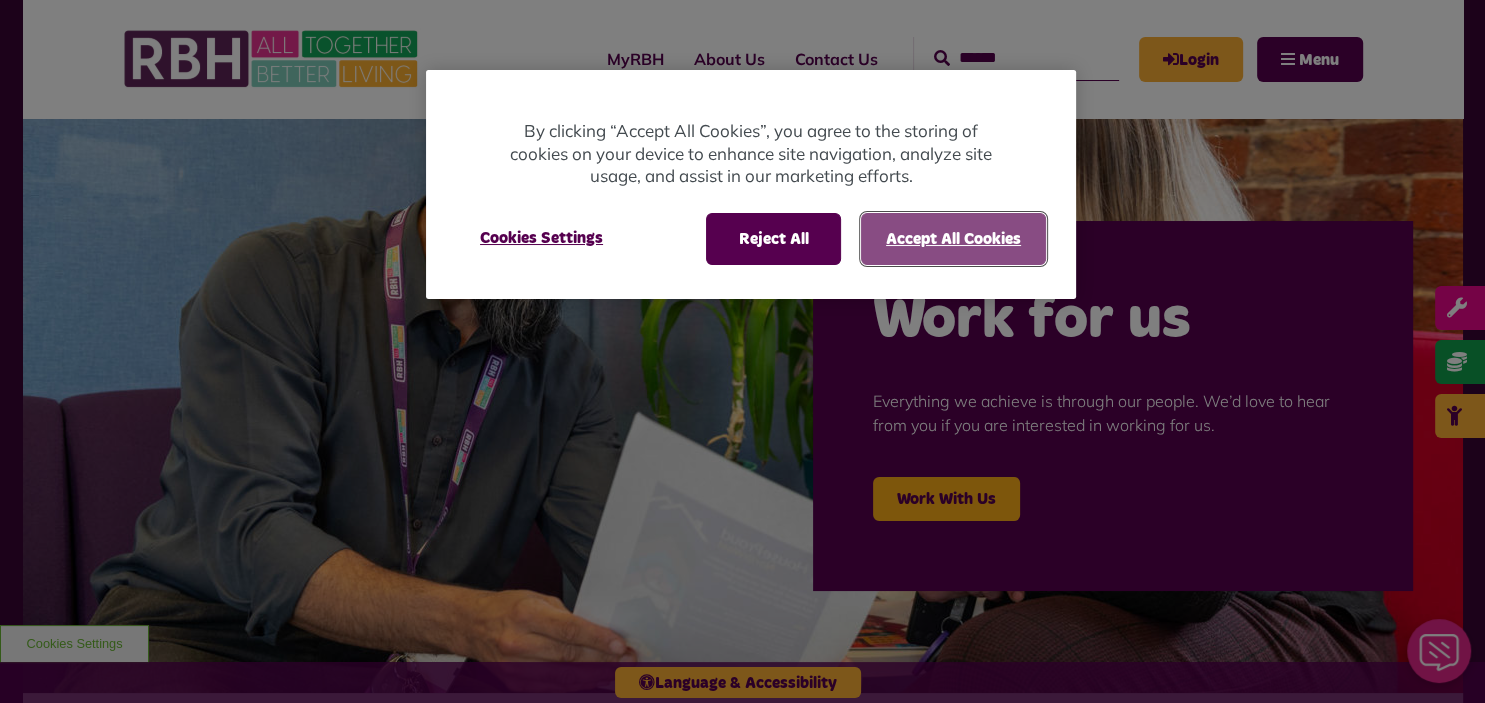 click on "Accept All Cookies" at bounding box center [953, 239] 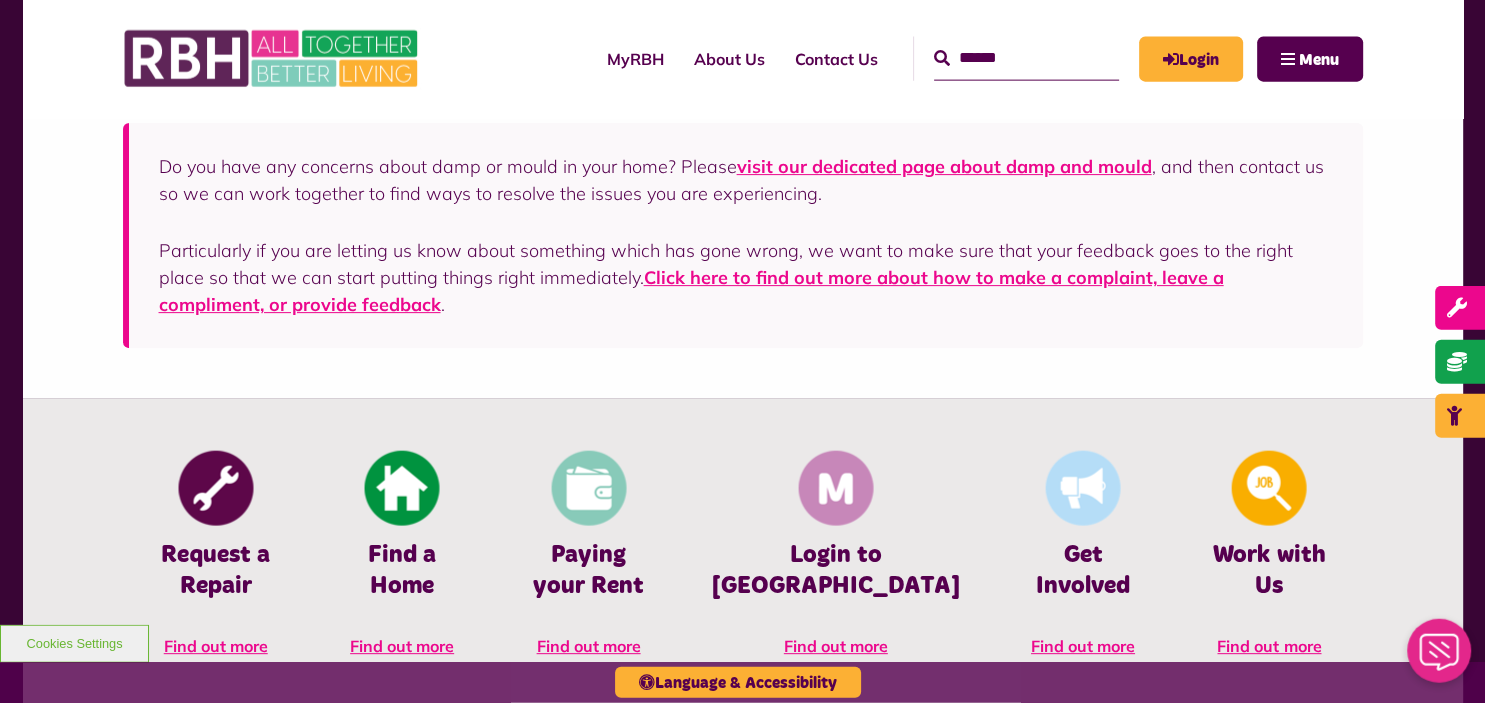 scroll, scrollTop: 633, scrollLeft: 0, axis: vertical 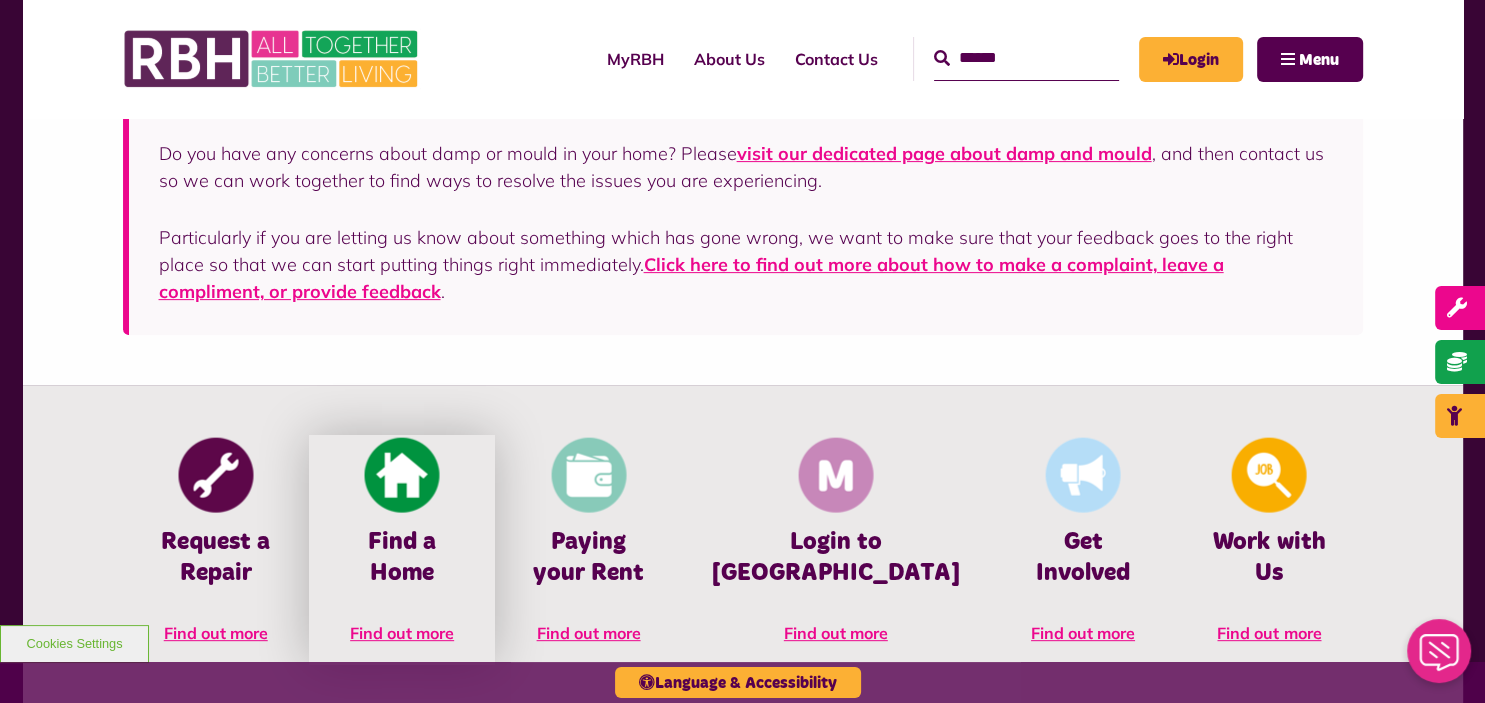 click at bounding box center (402, 475) 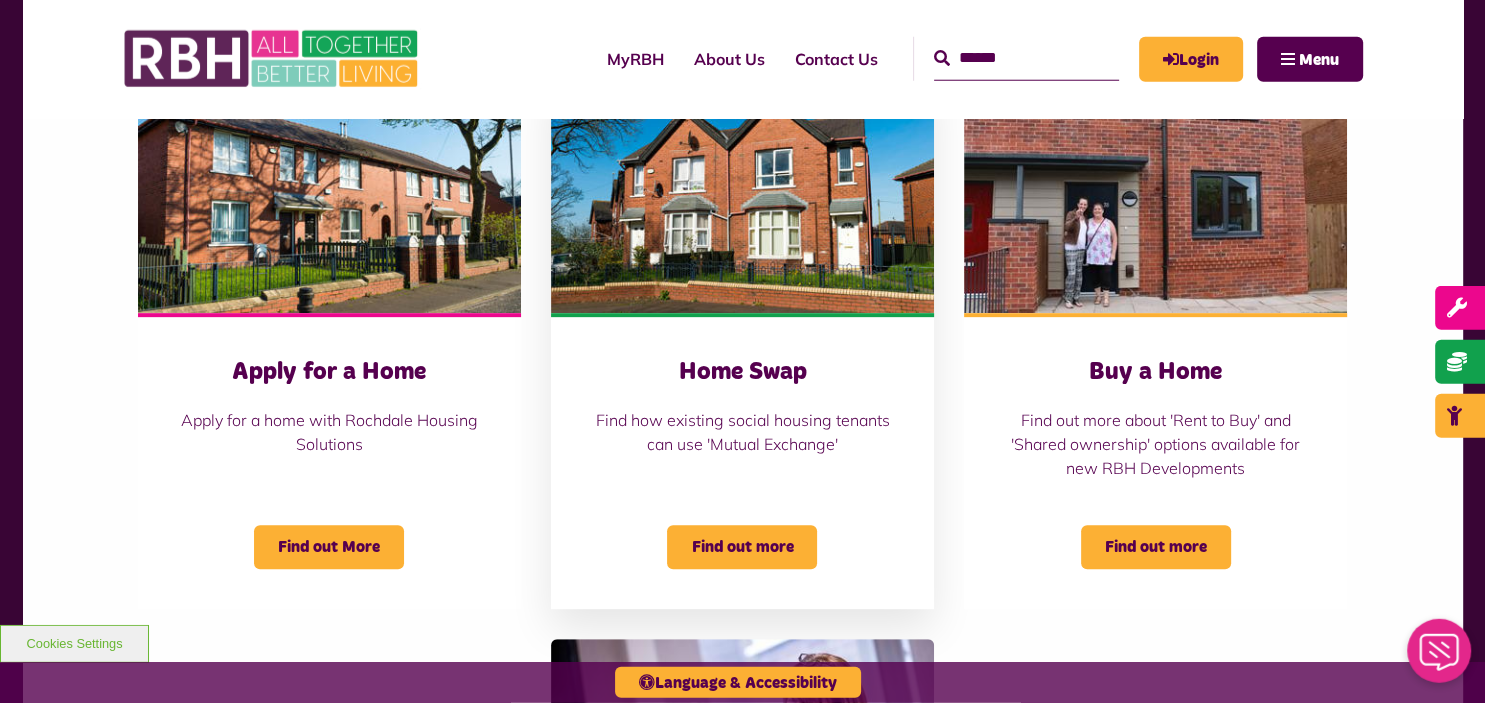 scroll, scrollTop: 844, scrollLeft: 0, axis: vertical 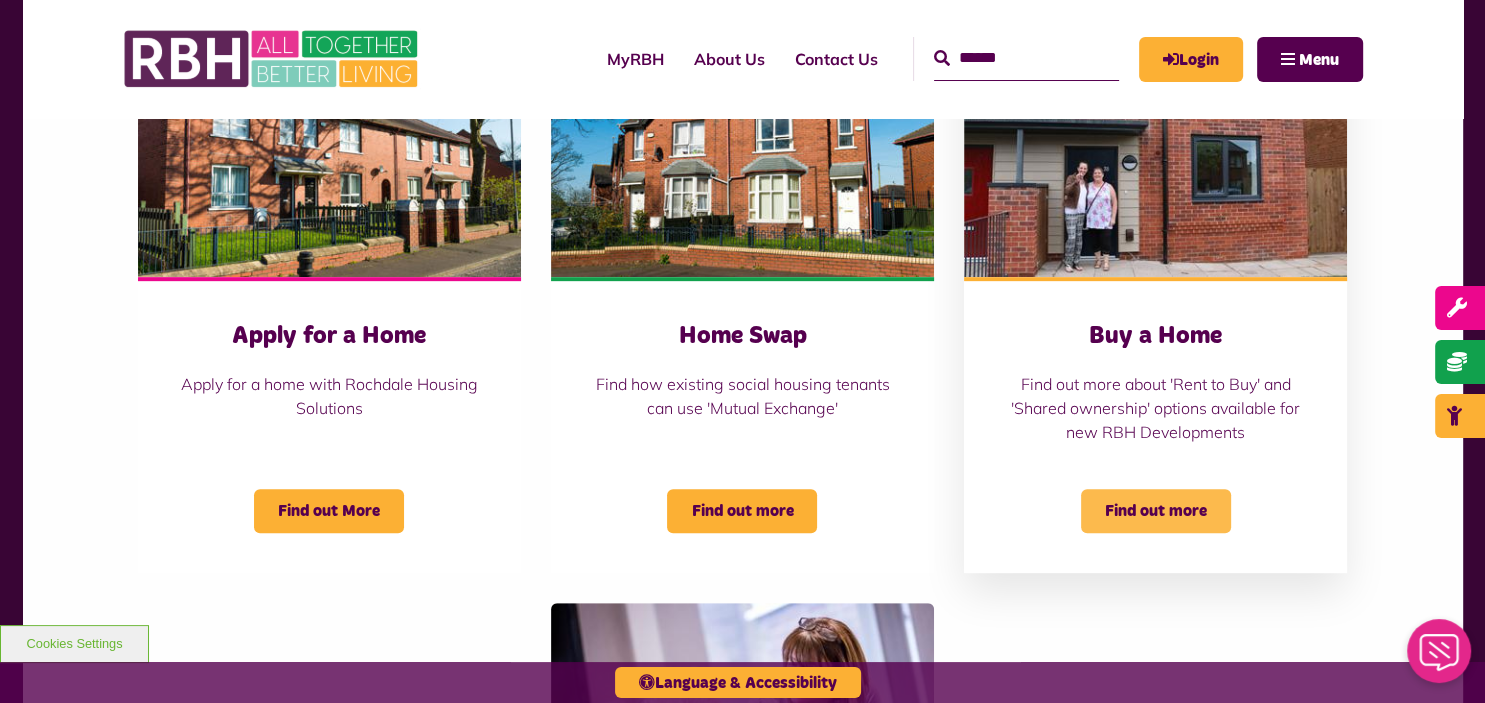click on "Find out more" at bounding box center [1156, 511] 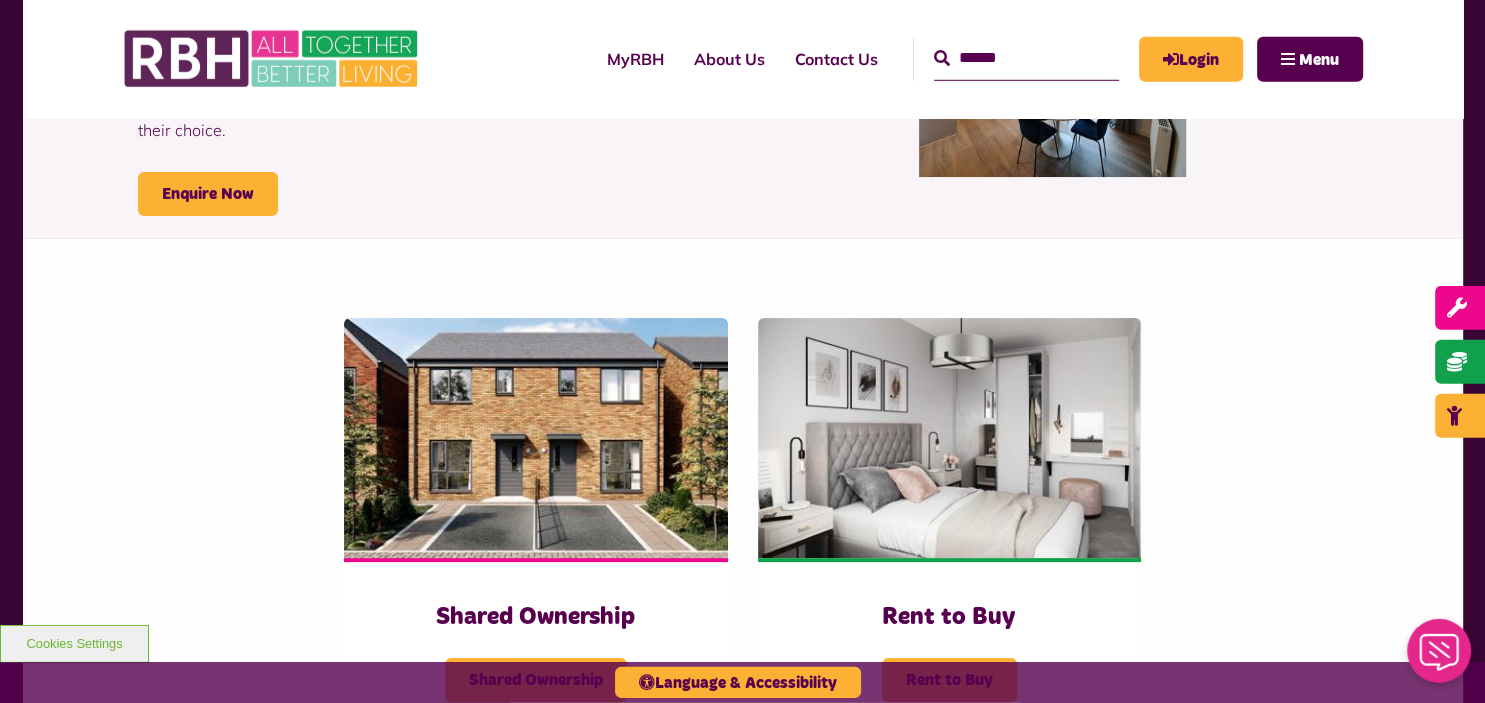 scroll, scrollTop: 316, scrollLeft: 0, axis: vertical 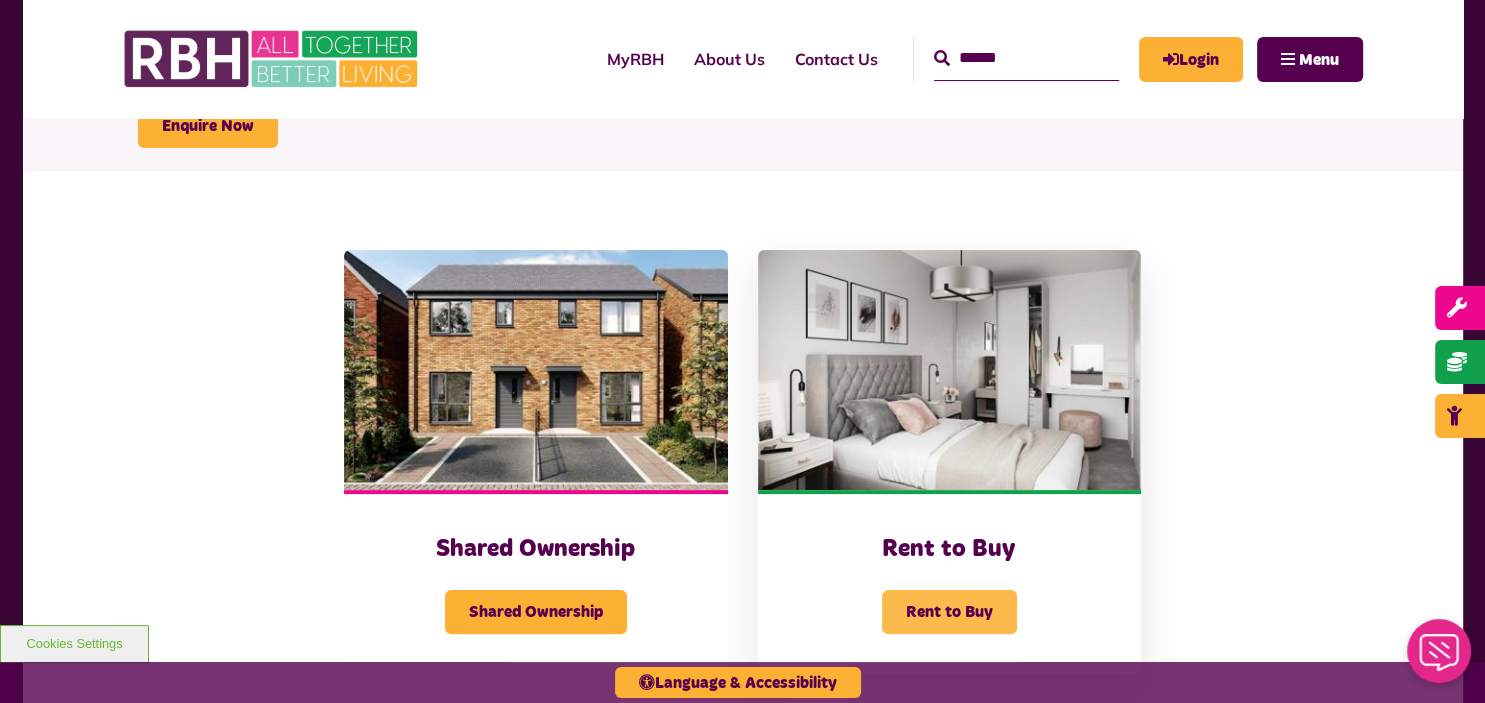 click on "Rent to Buy" at bounding box center (949, 612) 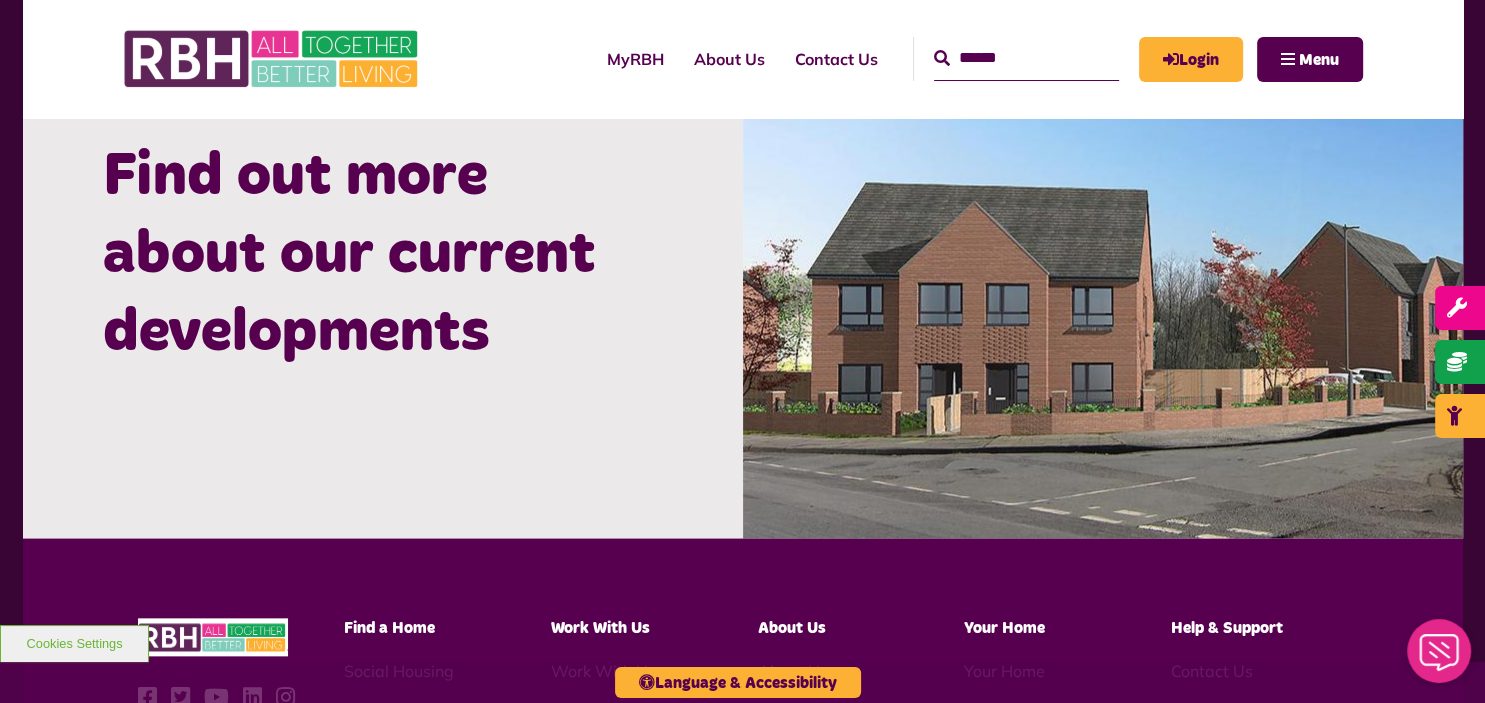 scroll, scrollTop: 1667, scrollLeft: 0, axis: vertical 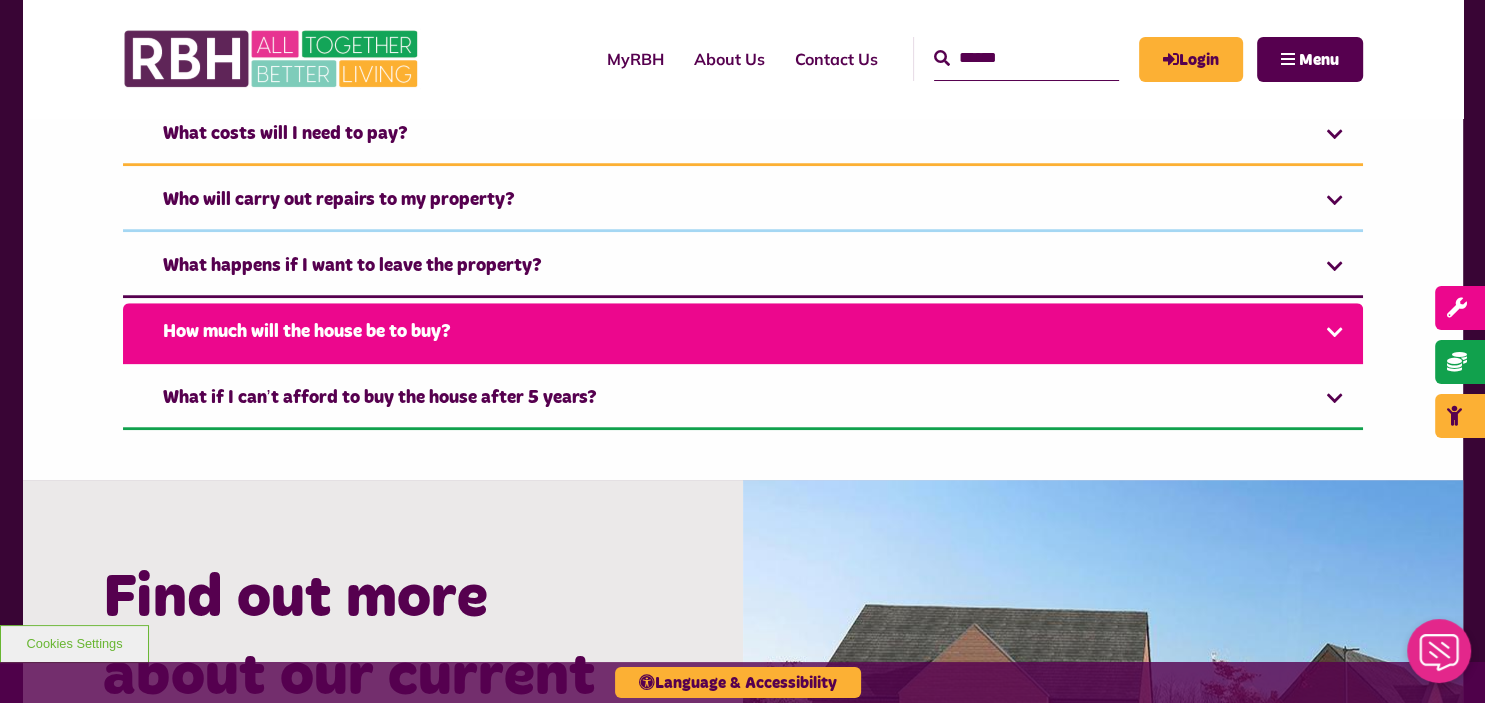 click on "How much will the house be to buy?" at bounding box center (743, 333) 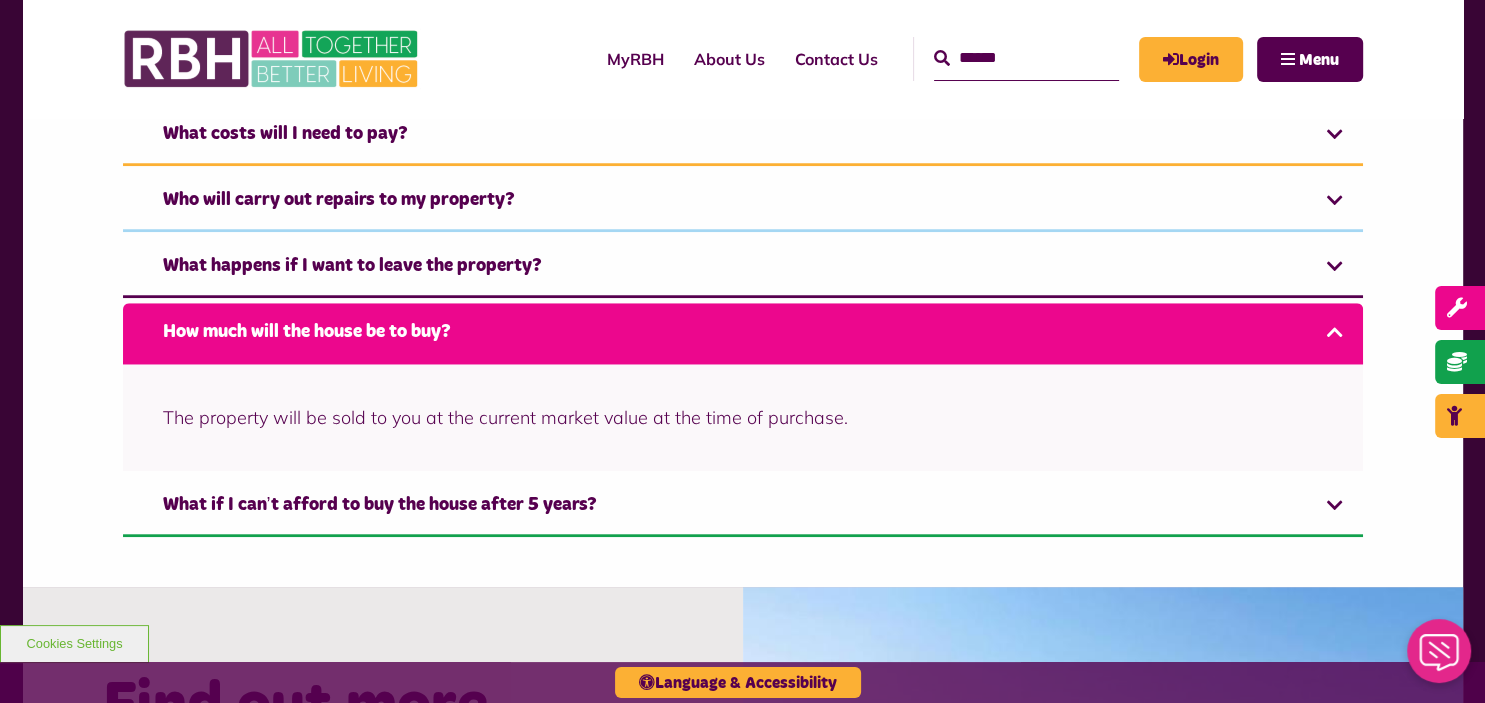 scroll, scrollTop: 1561, scrollLeft: 0, axis: vertical 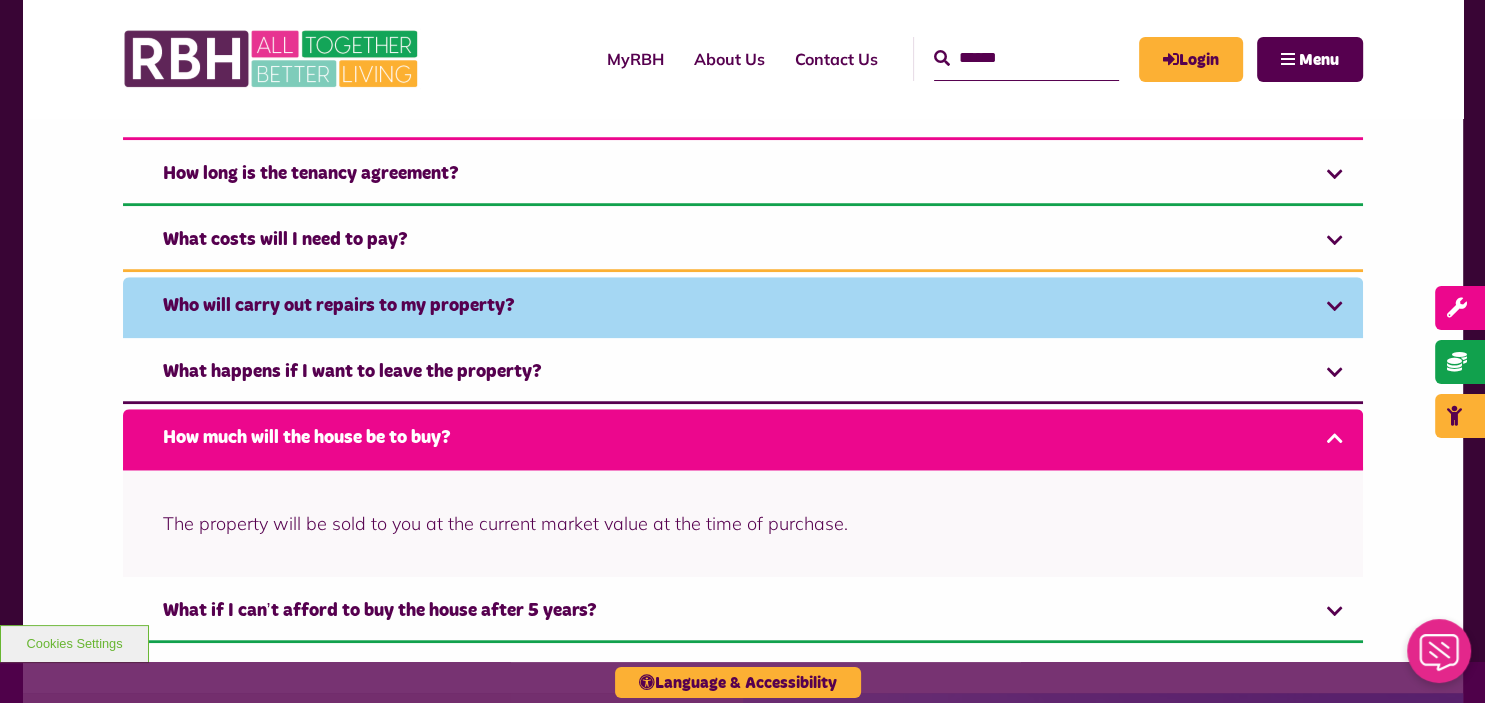 click on "Who will carry out repairs to my property?" at bounding box center (743, 307) 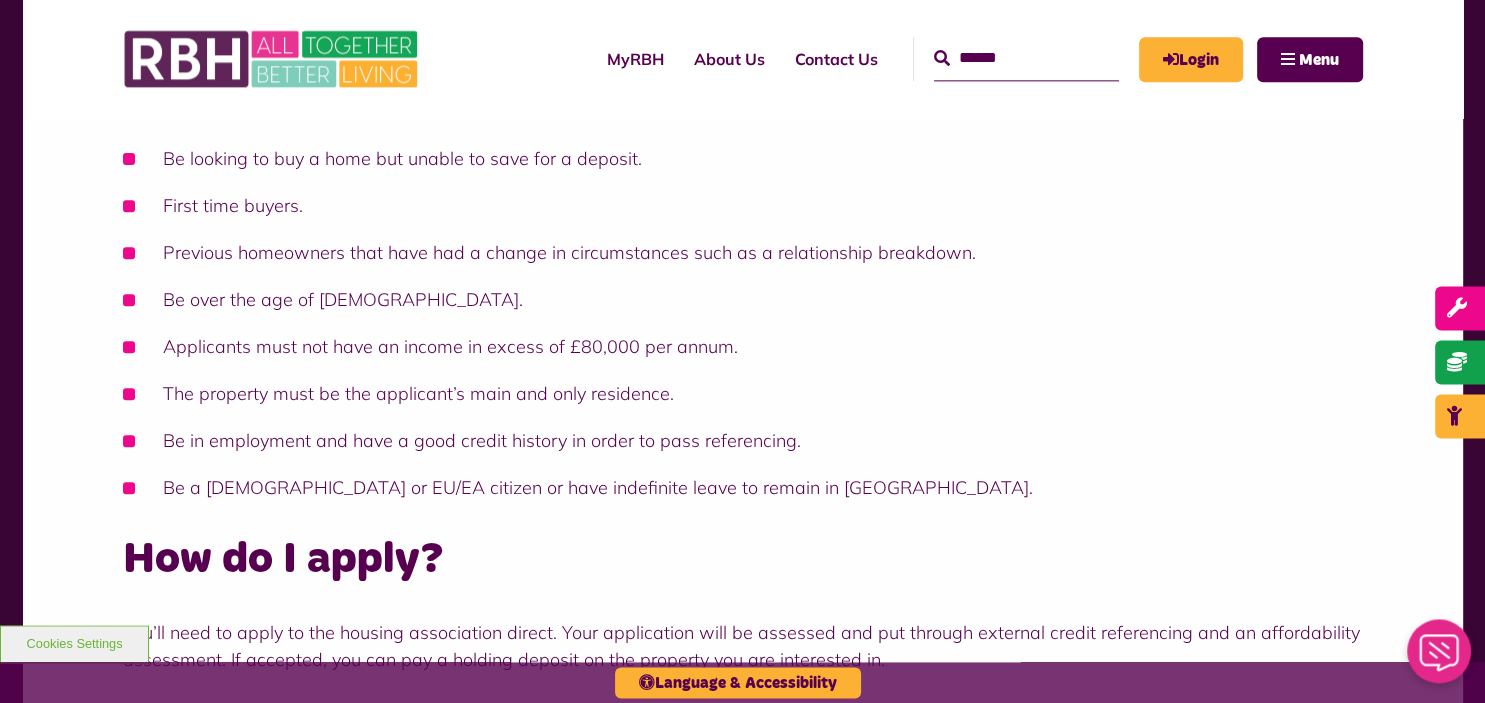 scroll, scrollTop: 462, scrollLeft: 0, axis: vertical 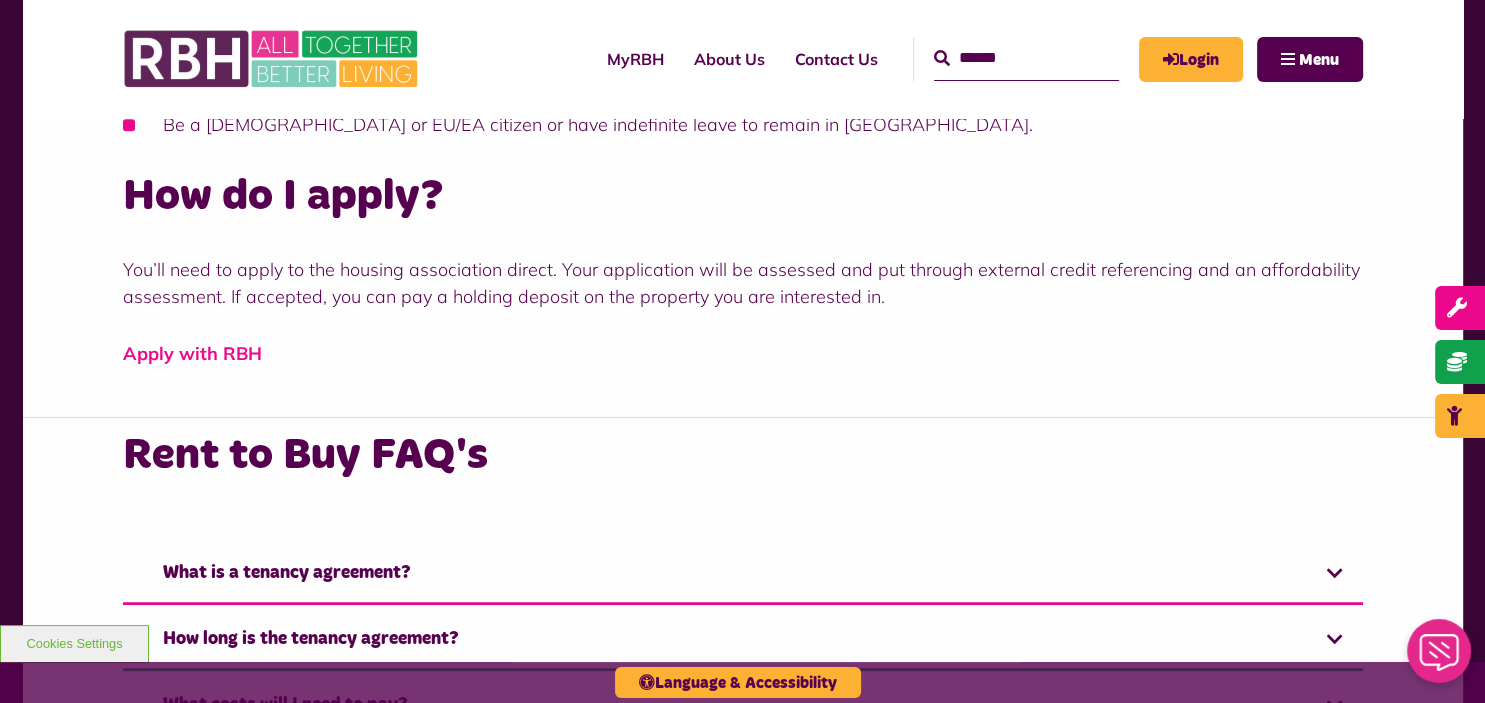 click on "Apply with RBH" at bounding box center [192, 353] 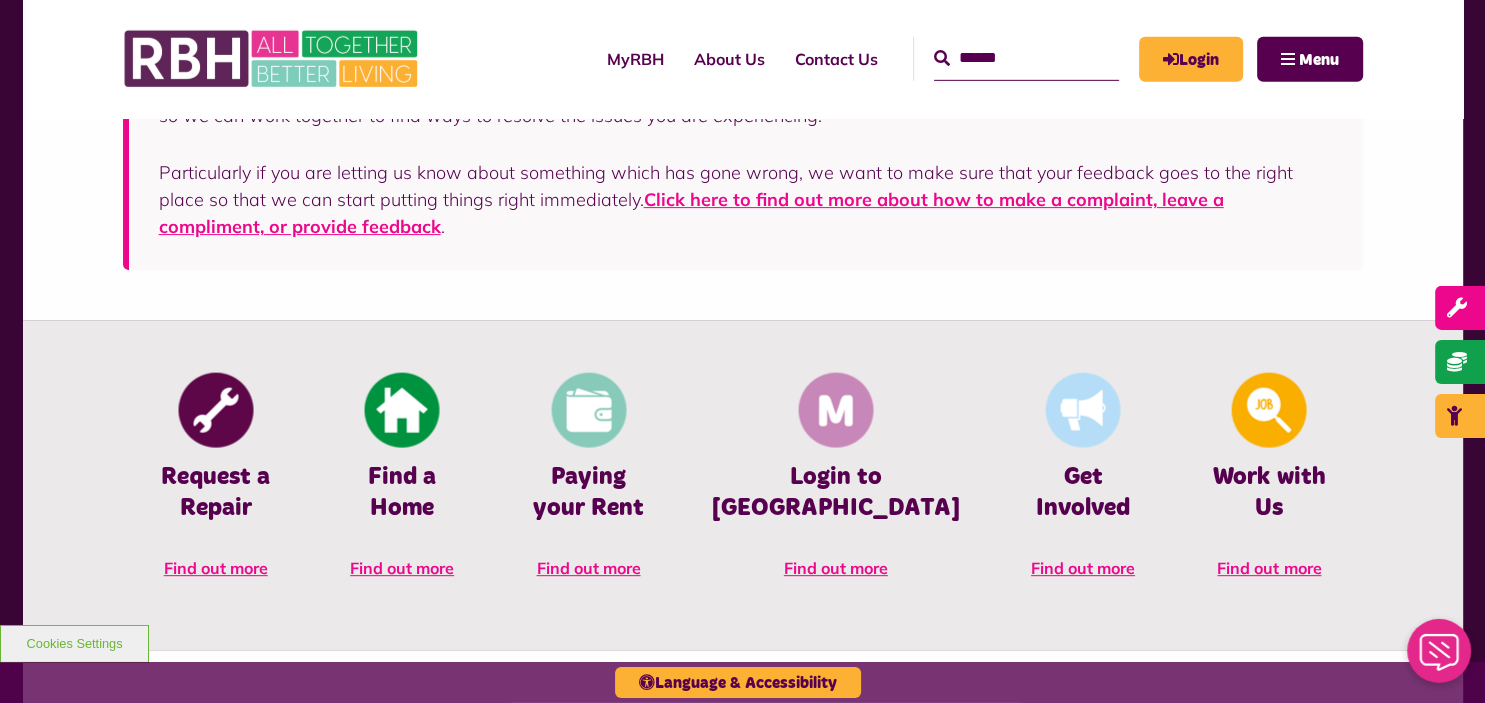 scroll, scrollTop: 739, scrollLeft: 0, axis: vertical 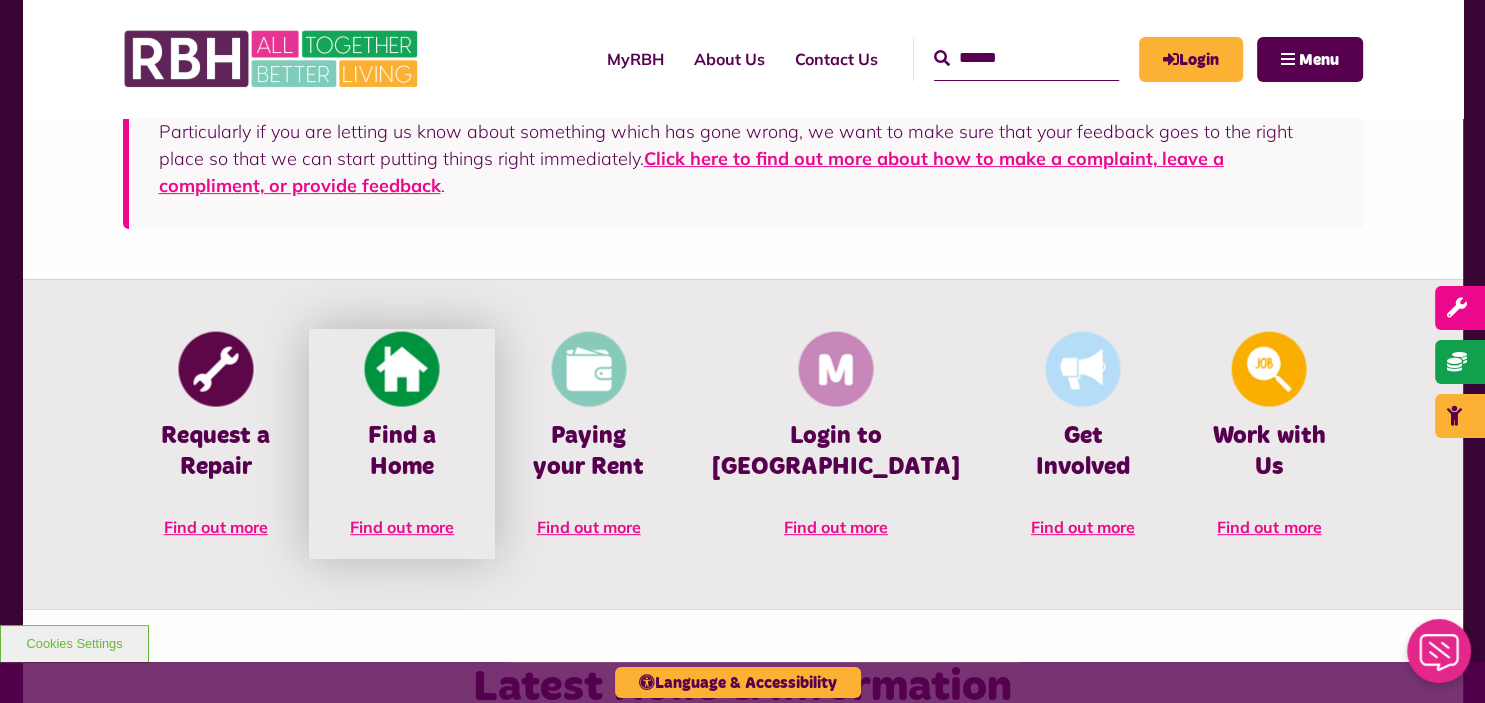 click at bounding box center [402, 369] 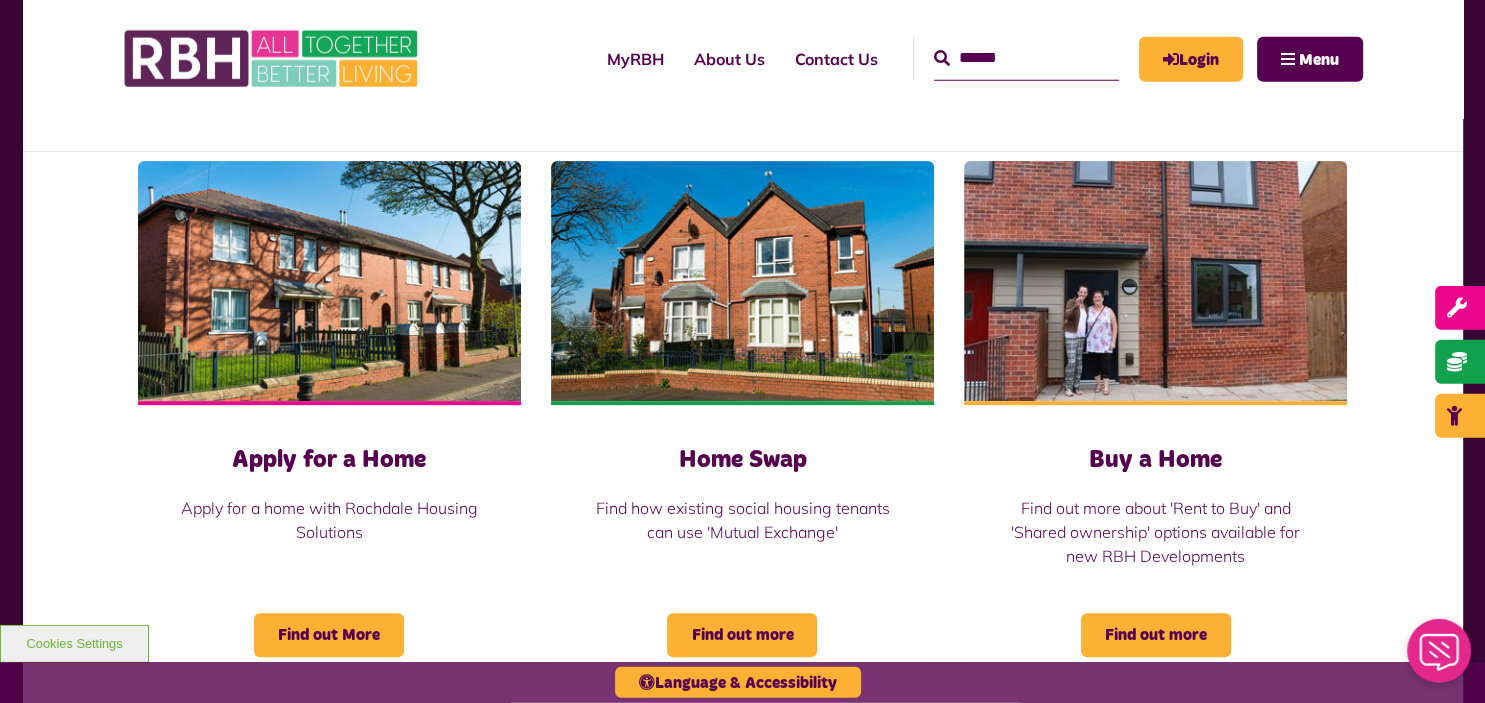scroll, scrollTop: 739, scrollLeft: 0, axis: vertical 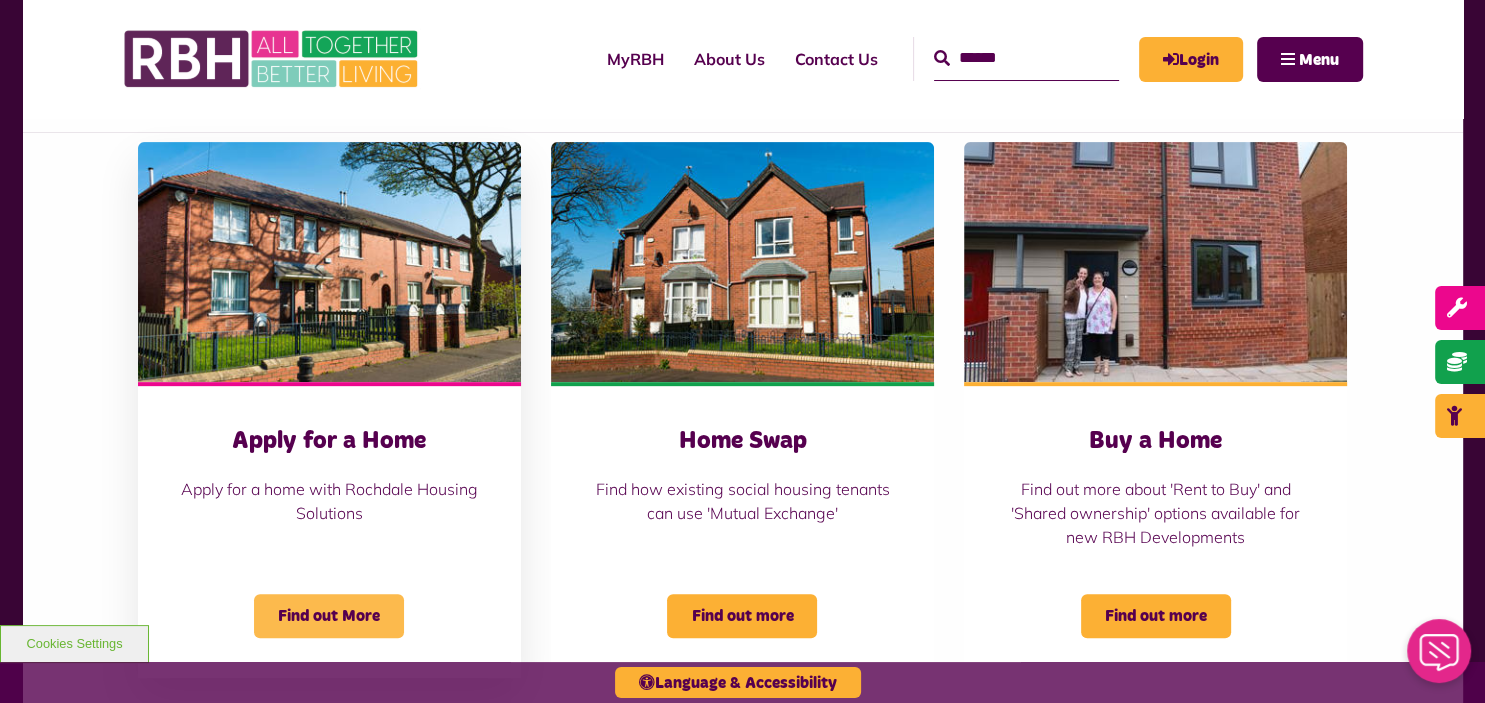 click on "Find out More" at bounding box center (329, 616) 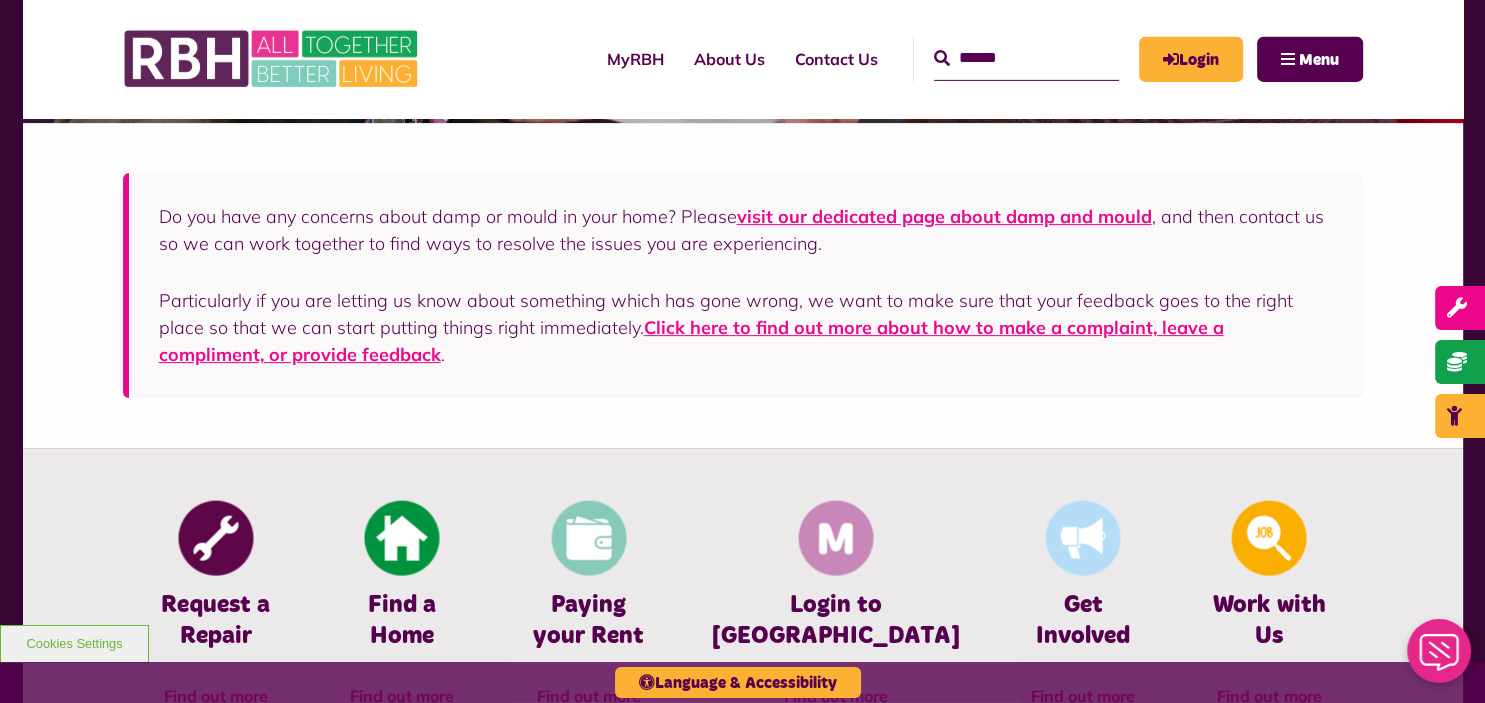 scroll, scrollTop: 739, scrollLeft: 0, axis: vertical 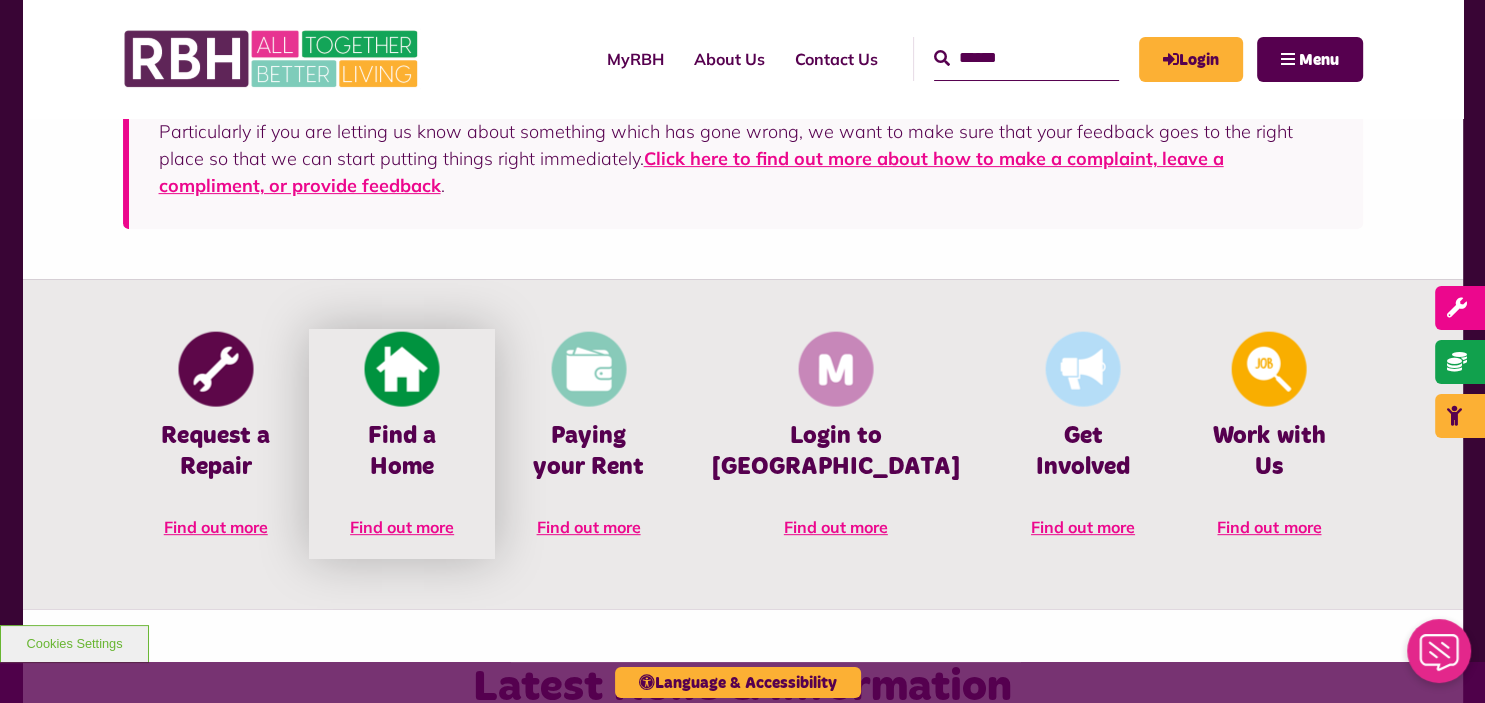 click at bounding box center [402, 369] 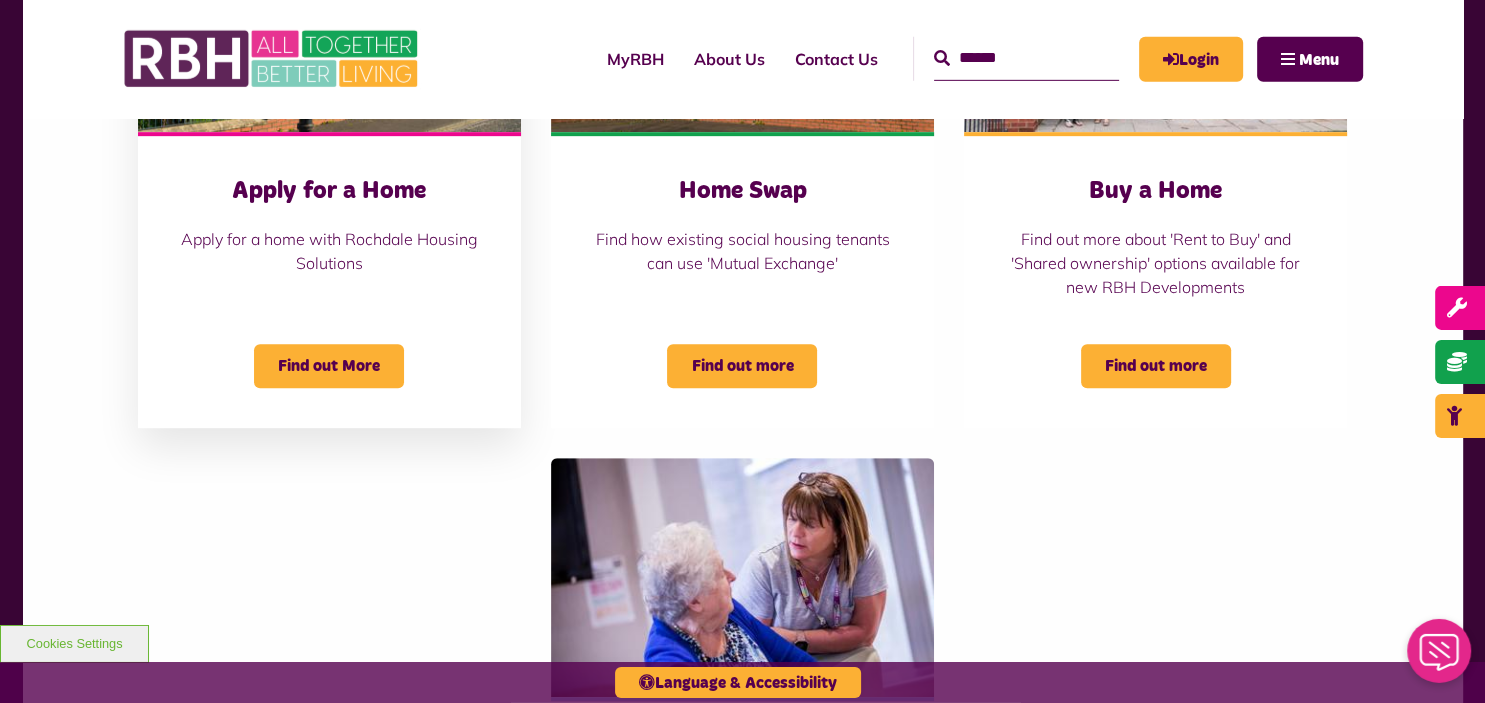 scroll, scrollTop: 844, scrollLeft: 0, axis: vertical 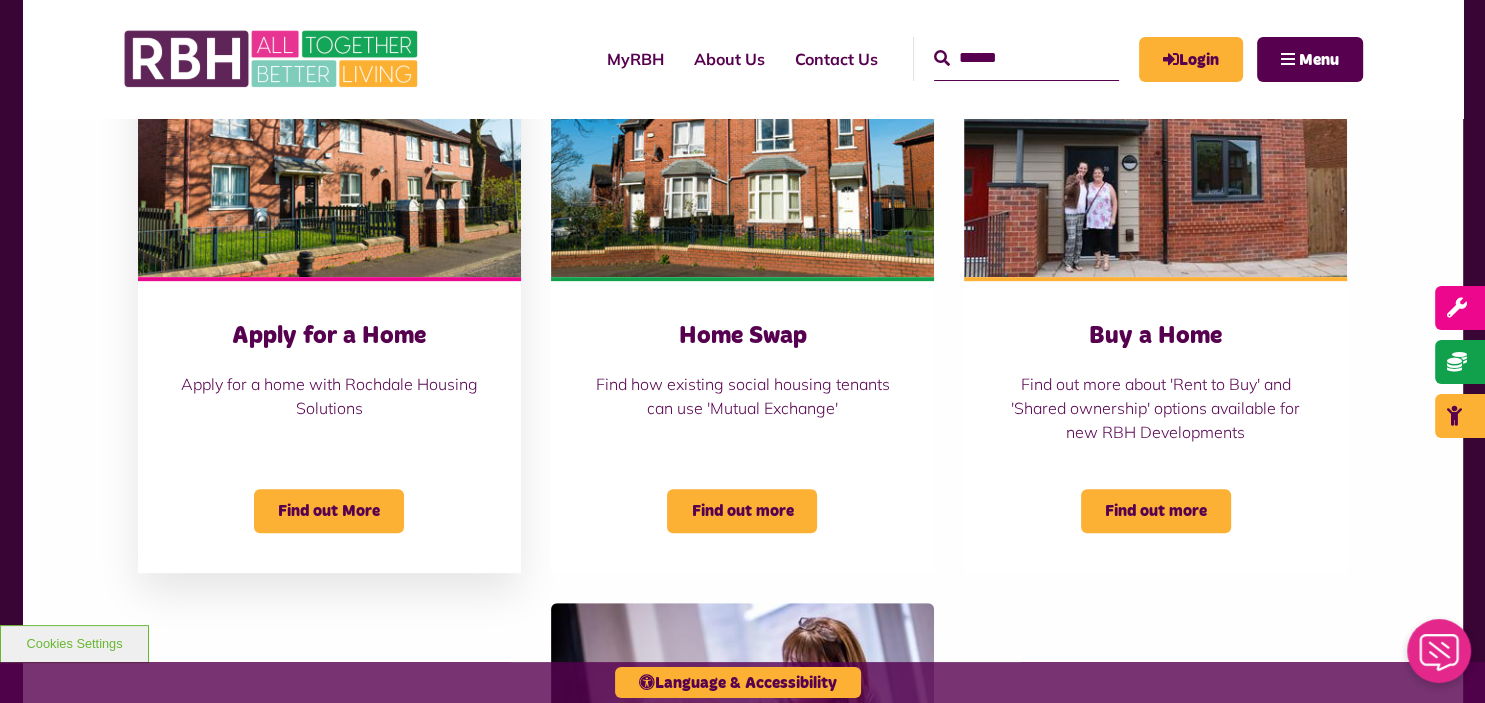 click on "Apply for a Home" at bounding box center (329, 336) 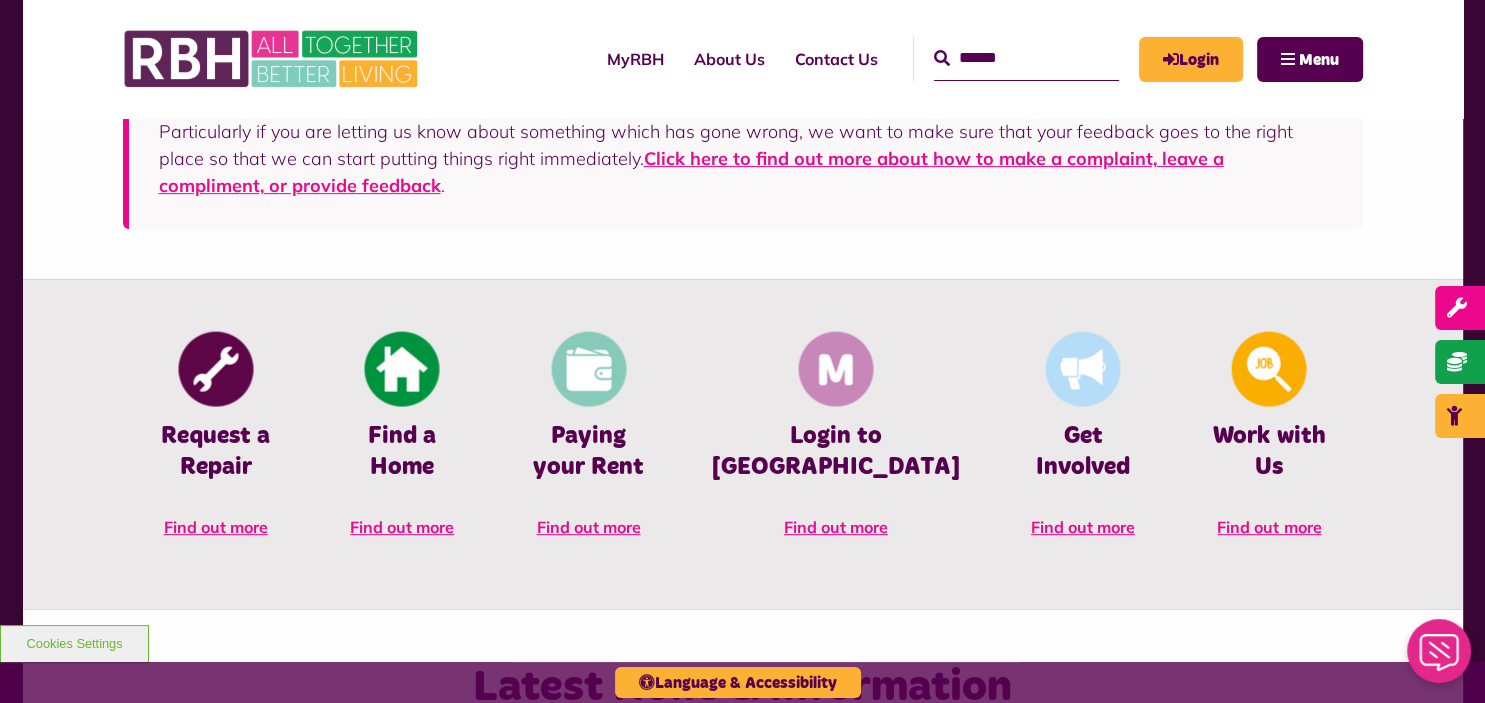 scroll, scrollTop: 0, scrollLeft: 0, axis: both 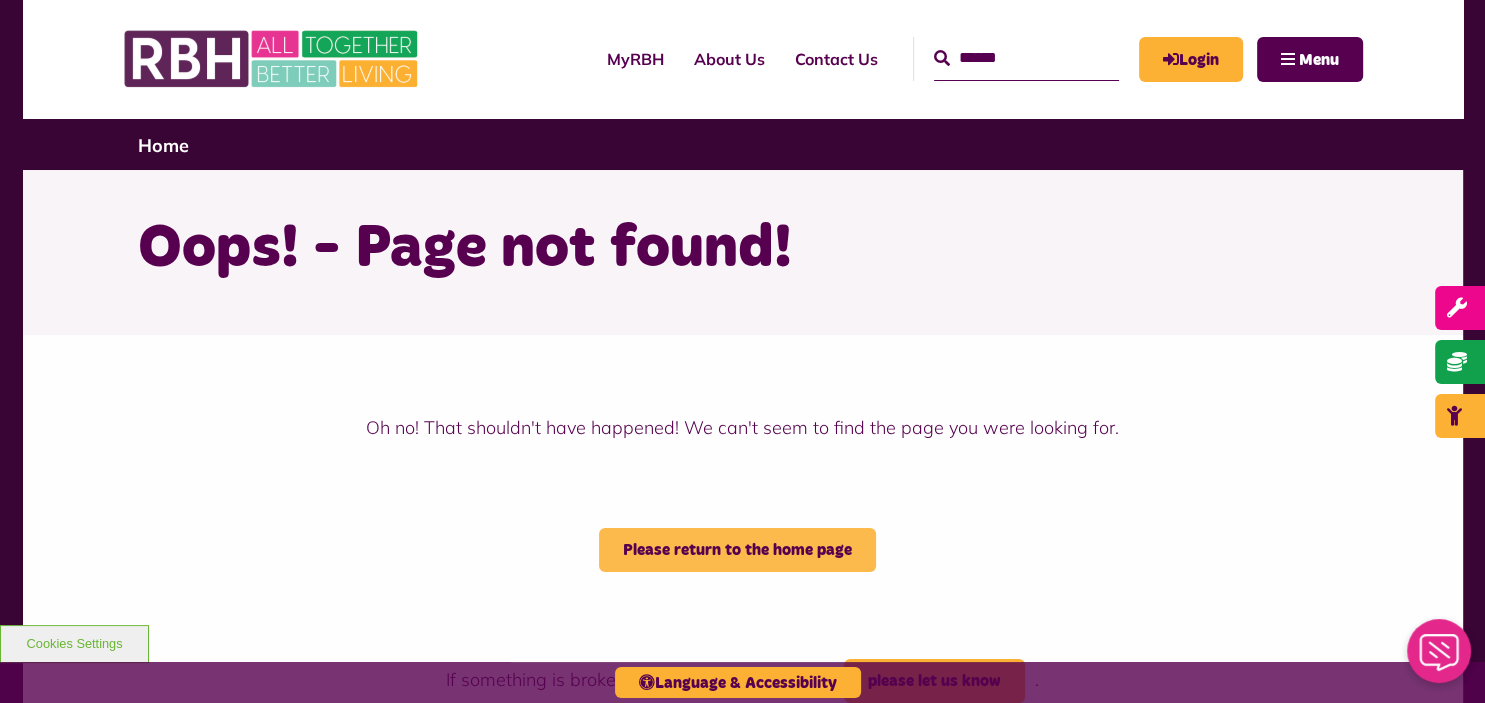 click on "Please return to the home page" at bounding box center [737, 550] 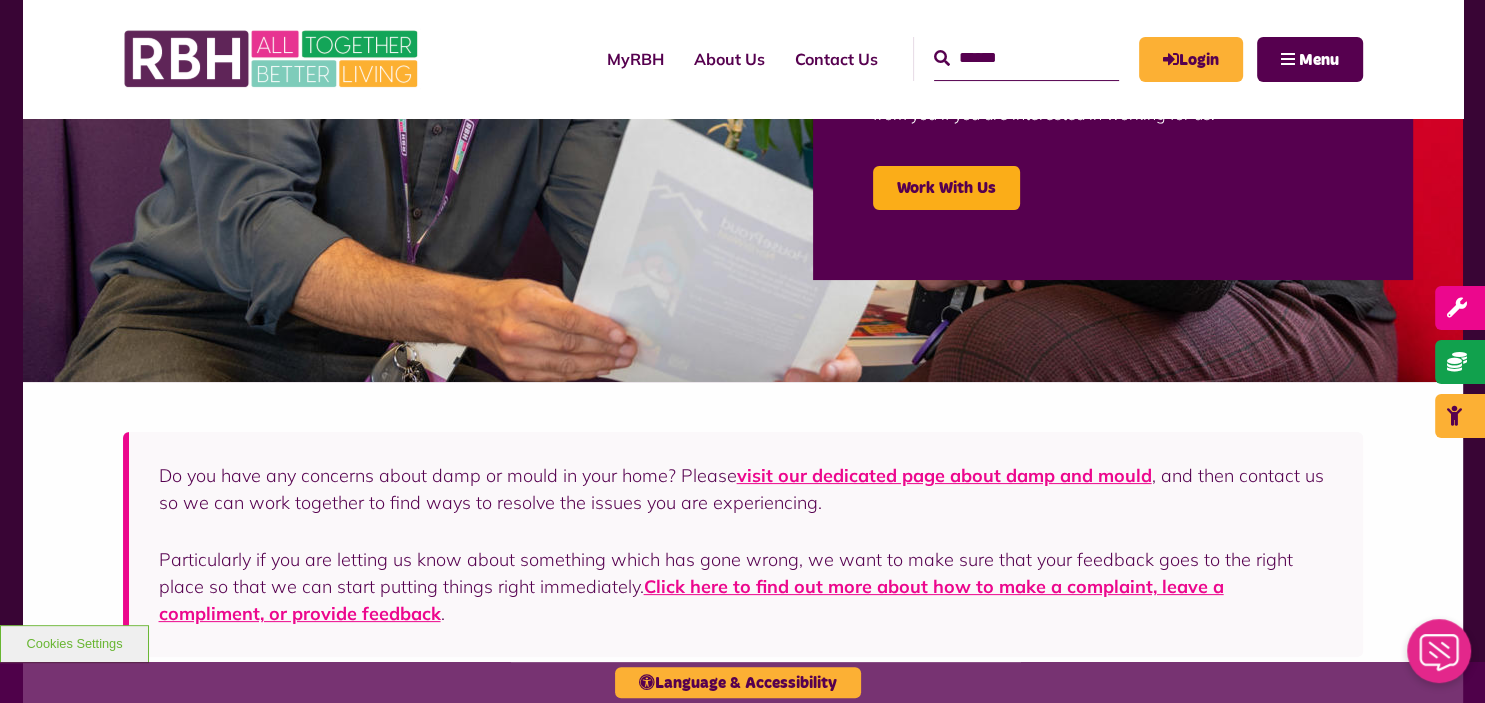 scroll, scrollTop: 422, scrollLeft: 0, axis: vertical 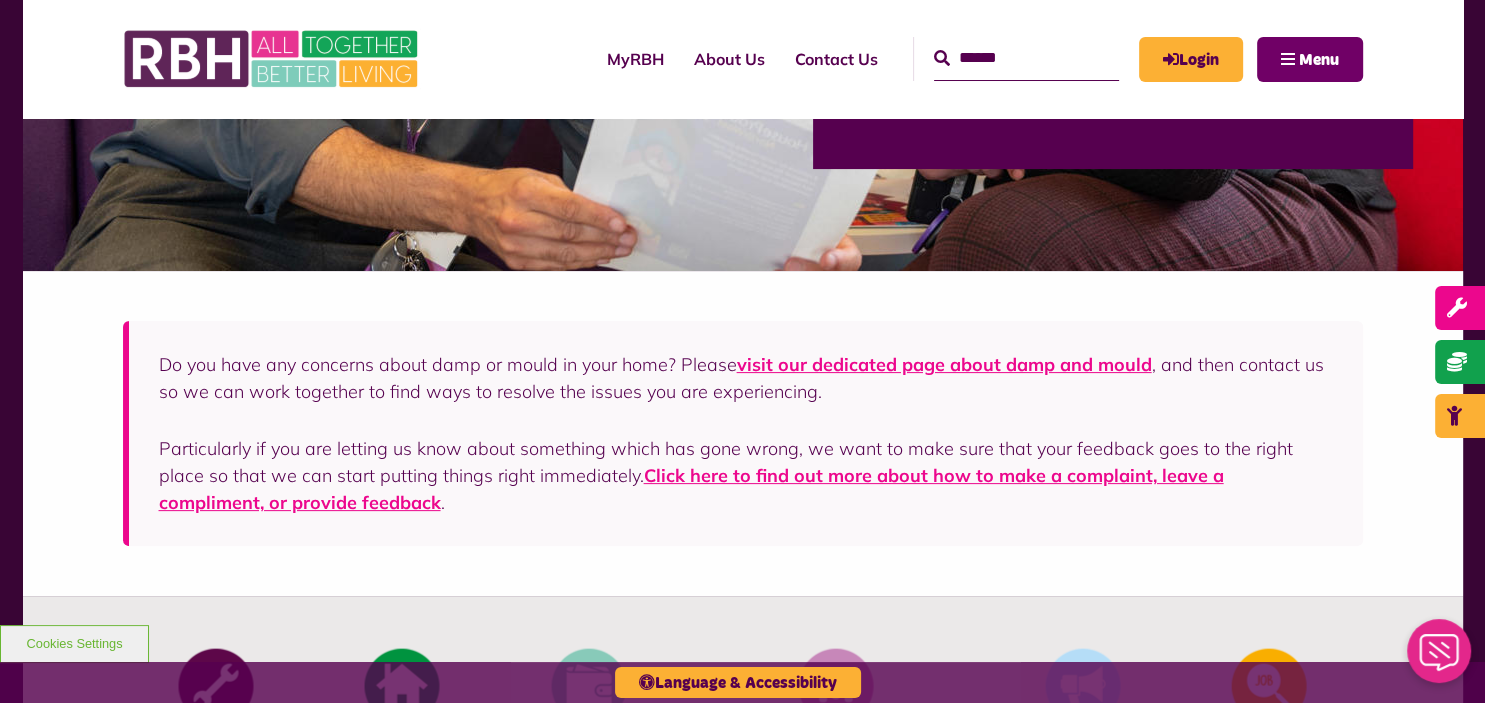 click on "Menu" at bounding box center [1310, 59] 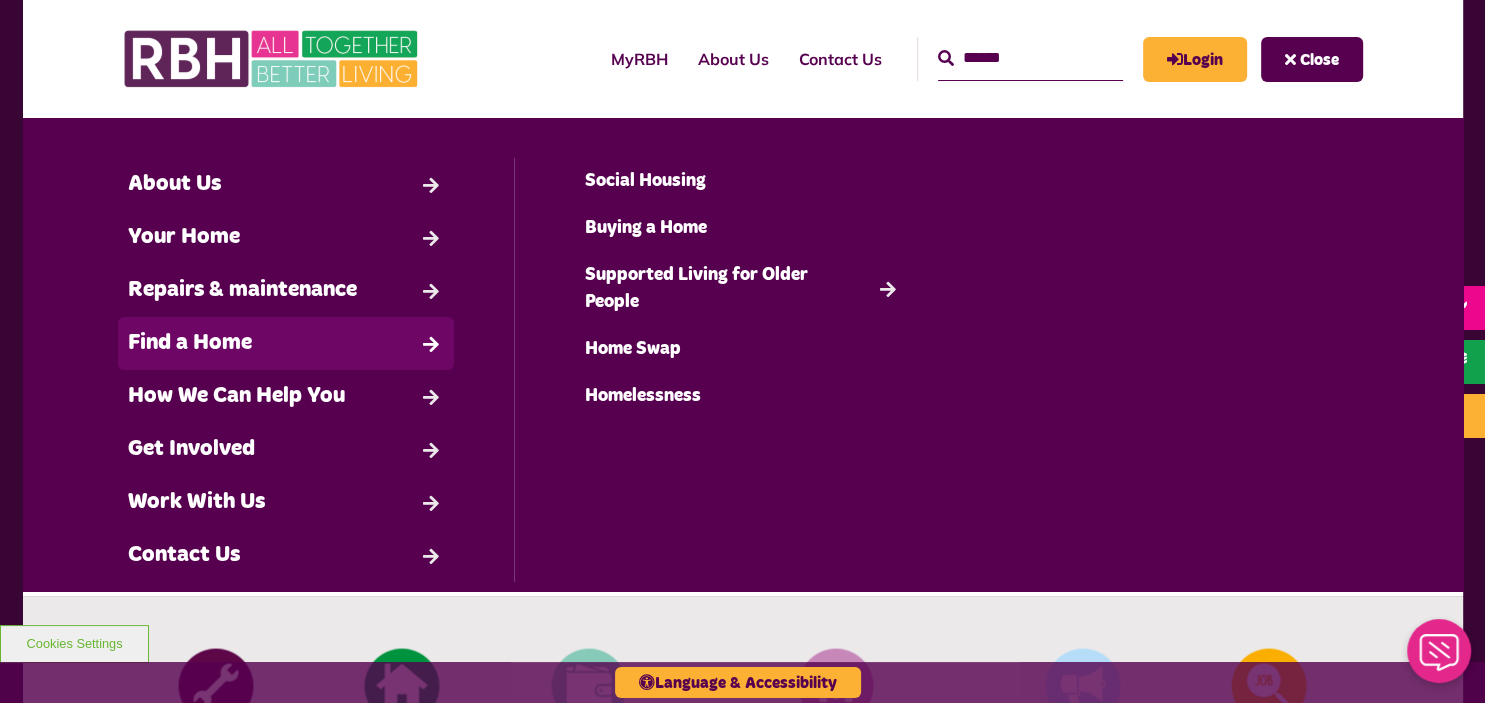 click on "Find a Home" at bounding box center [286, 343] 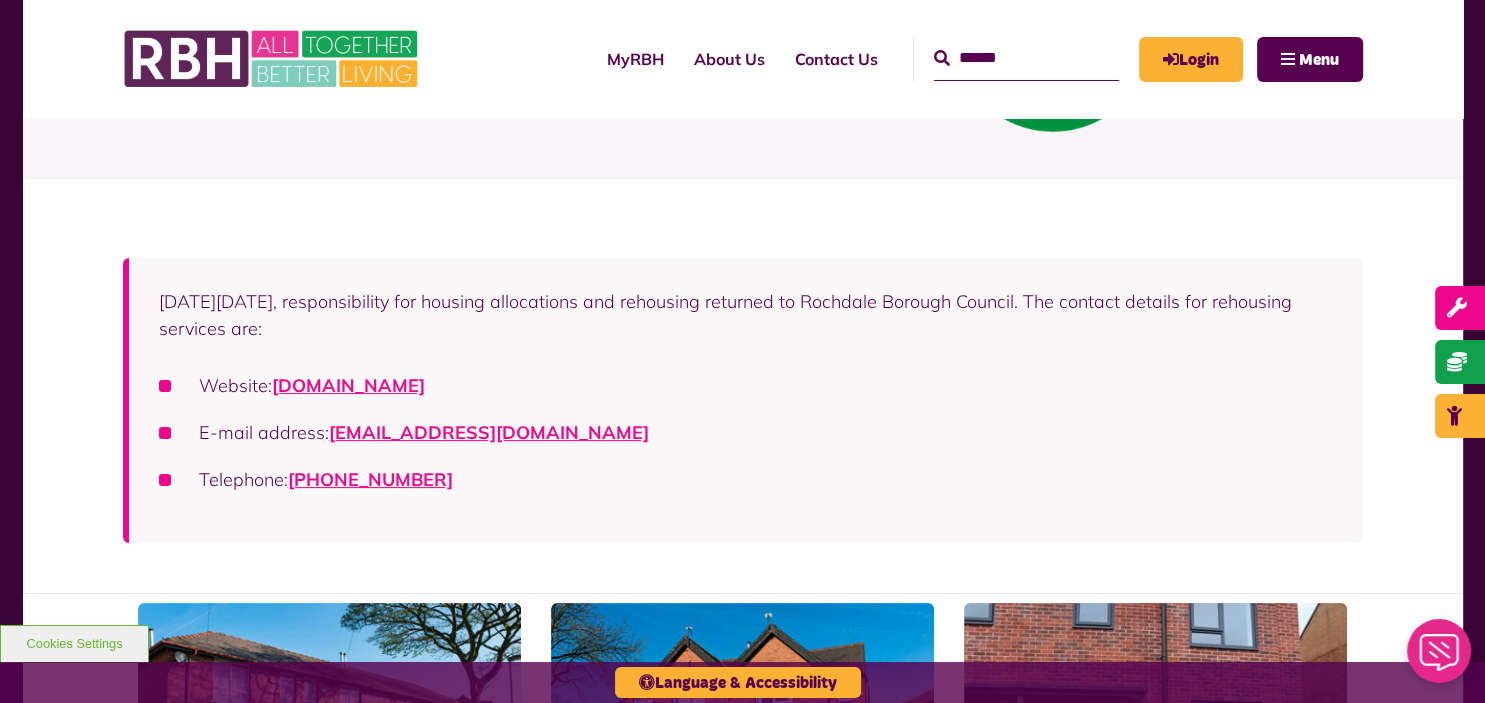 scroll, scrollTop: 316, scrollLeft: 0, axis: vertical 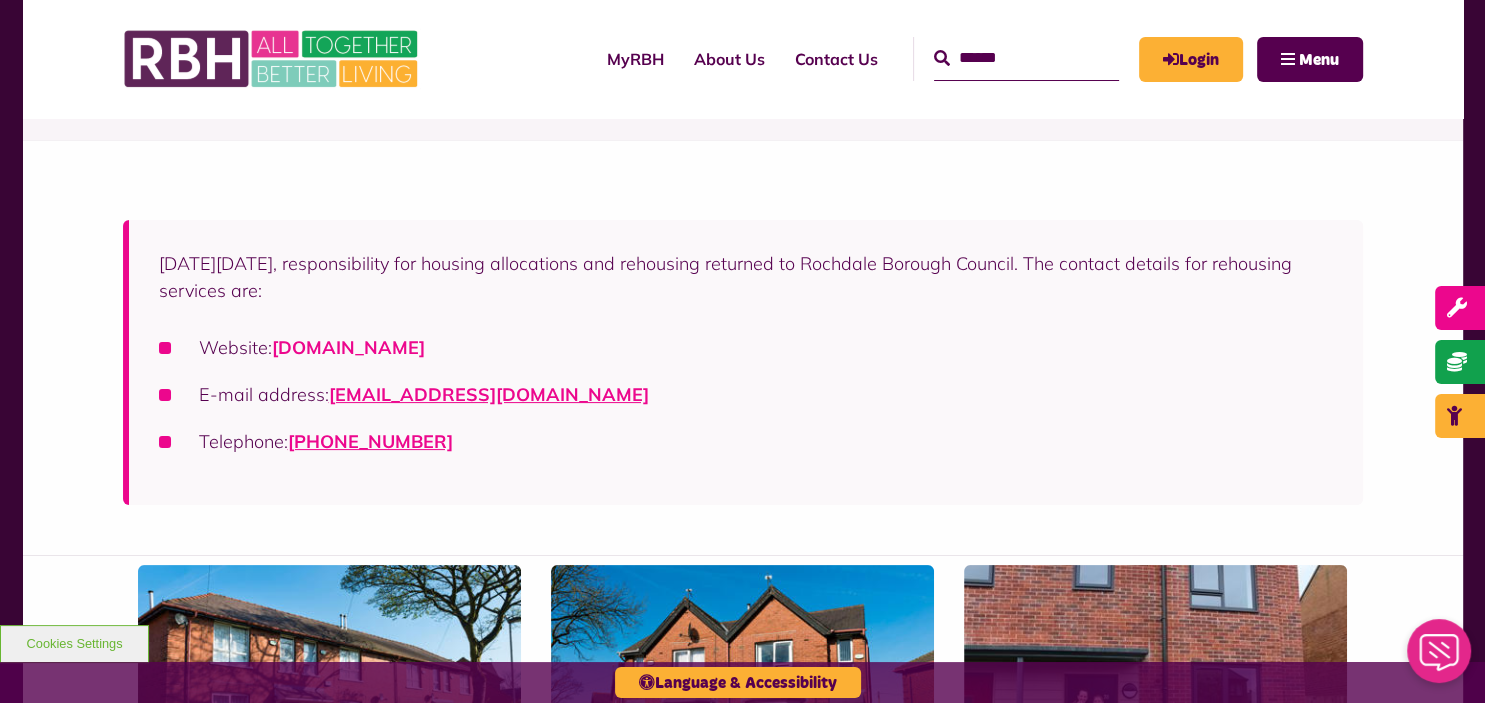 click on "[DOMAIN_NAME]" at bounding box center [348, 347] 